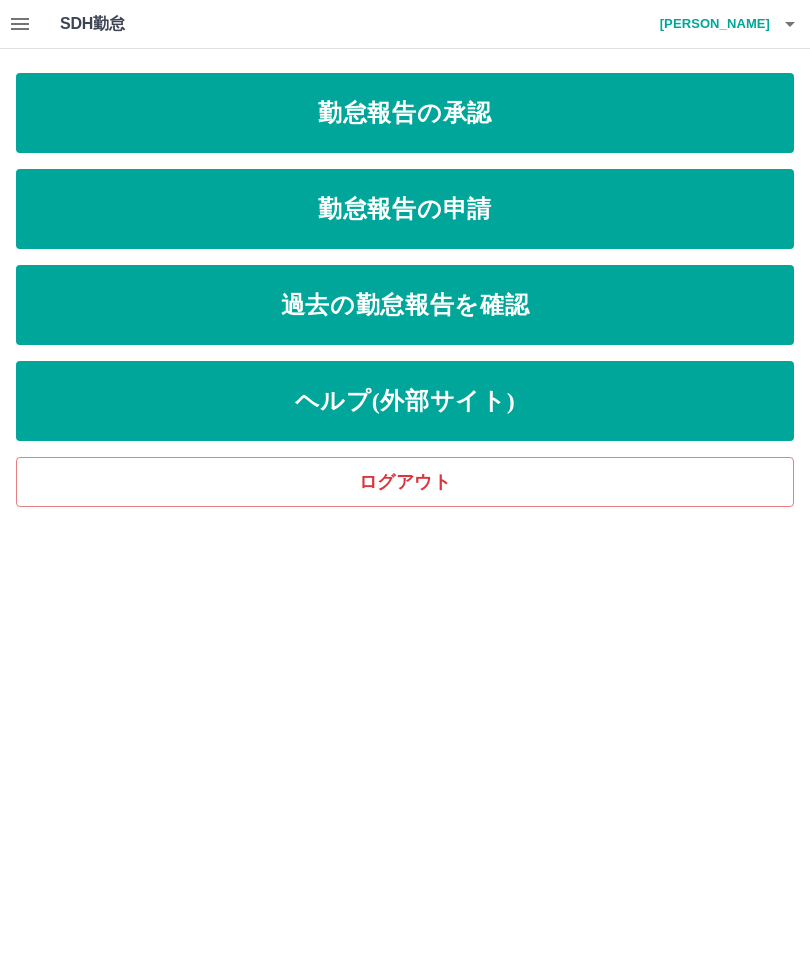 scroll, scrollTop: 0, scrollLeft: 0, axis: both 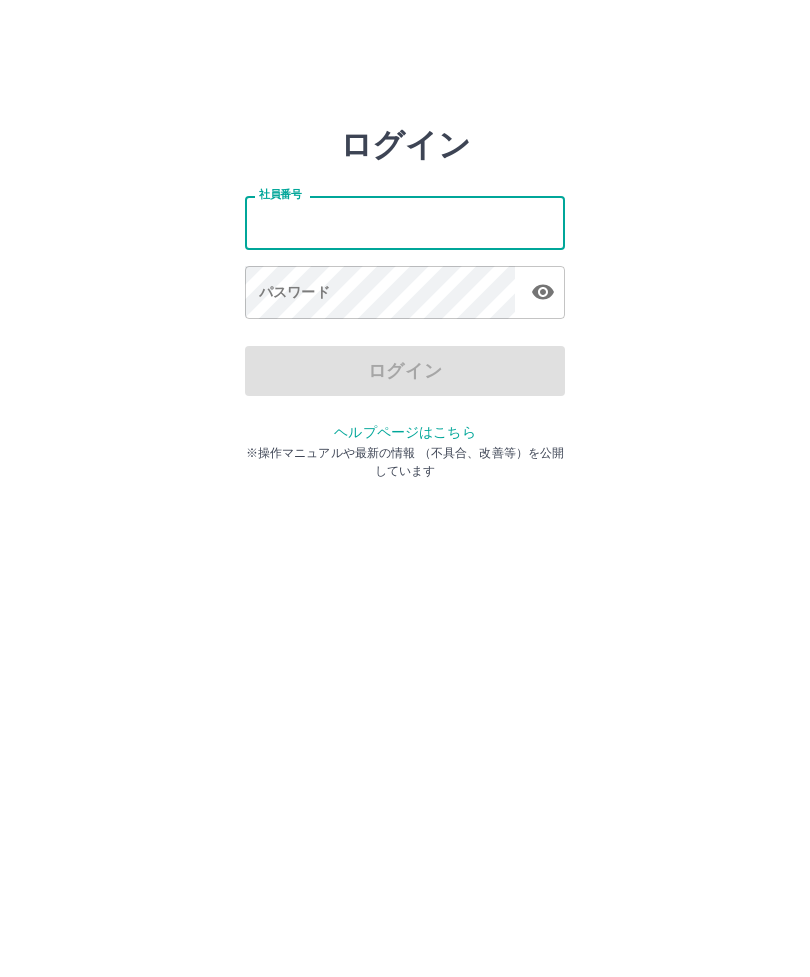 click on "社員番号" at bounding box center (405, 222) 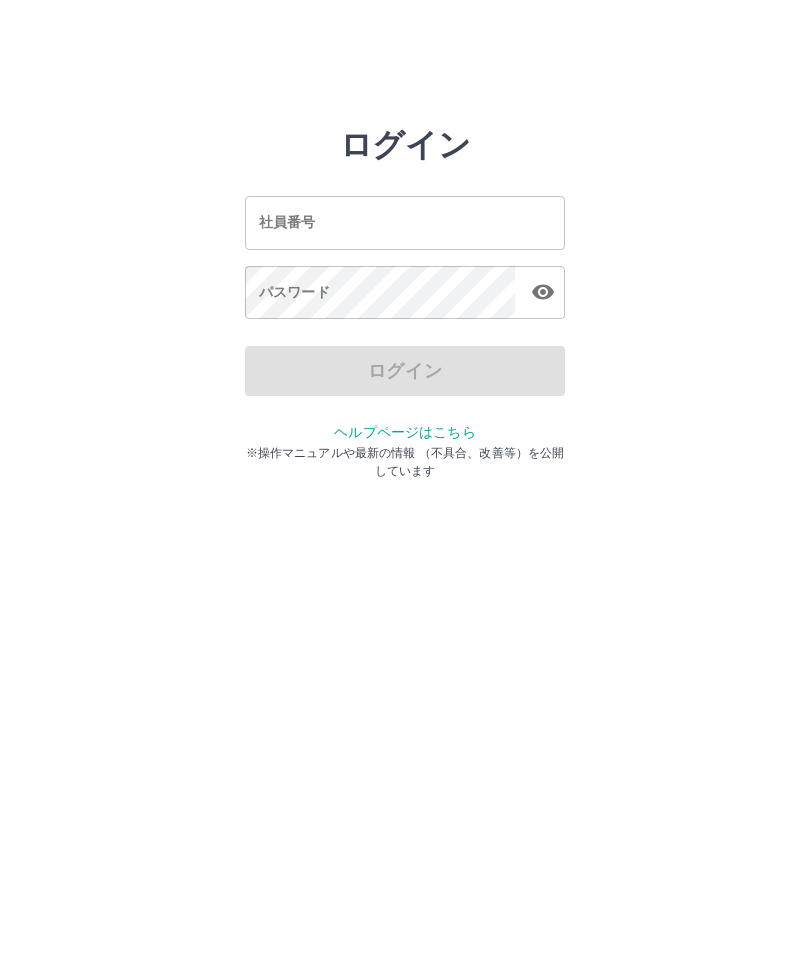 click on "ログイン 社員番号 社員番号 パスワード パスワード ログイン ヘルプページはこちら ※操作マニュアルや最新の情報 （不具合、改善等）を公開しています" at bounding box center [405, 223] 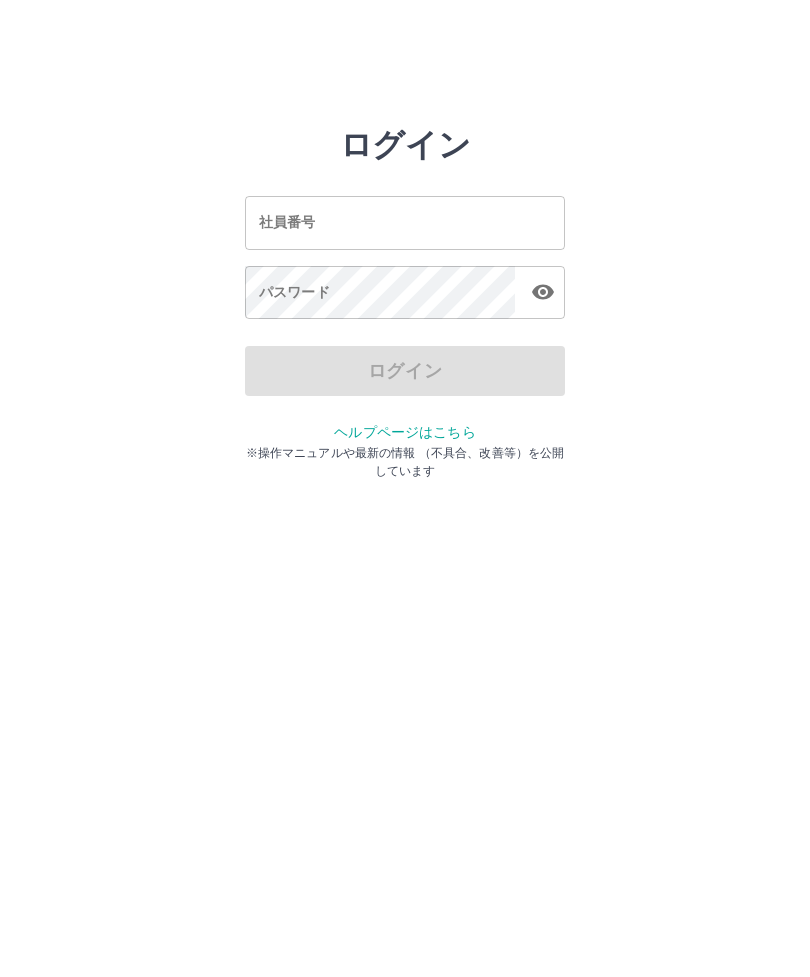 click on "ログイン 社員番号 社員番号 パスワード パスワード ログイン ヘルプページはこちら ※操作マニュアルや最新の情報 （不具合、改善等）を公開しています" at bounding box center [405, 223] 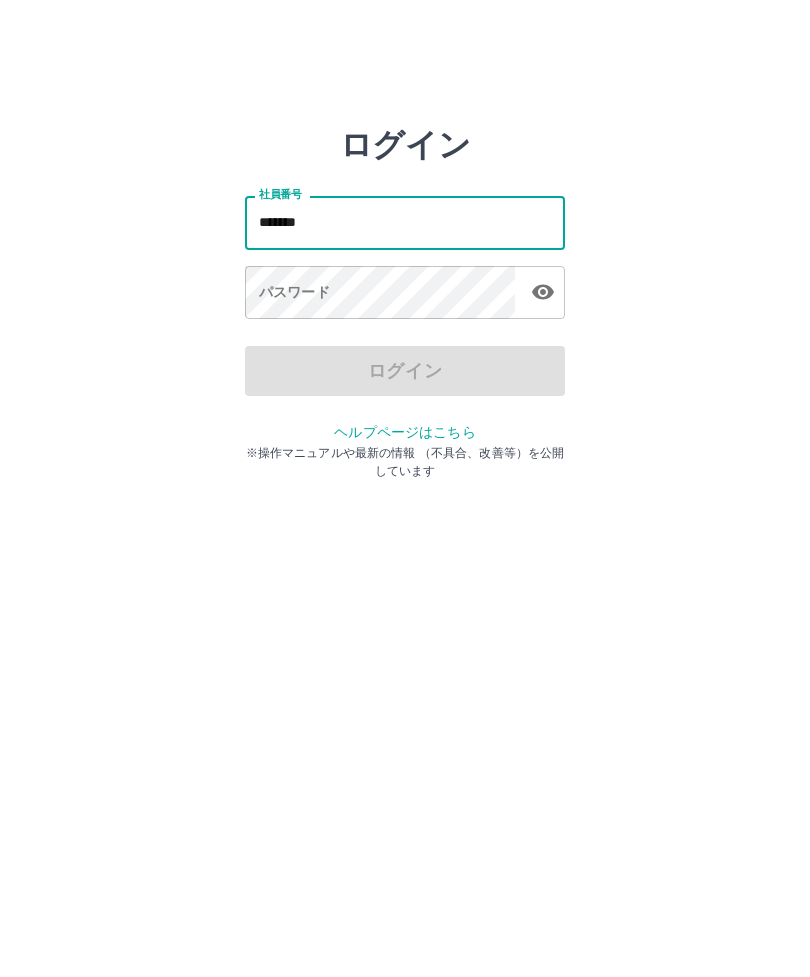 type on "*******" 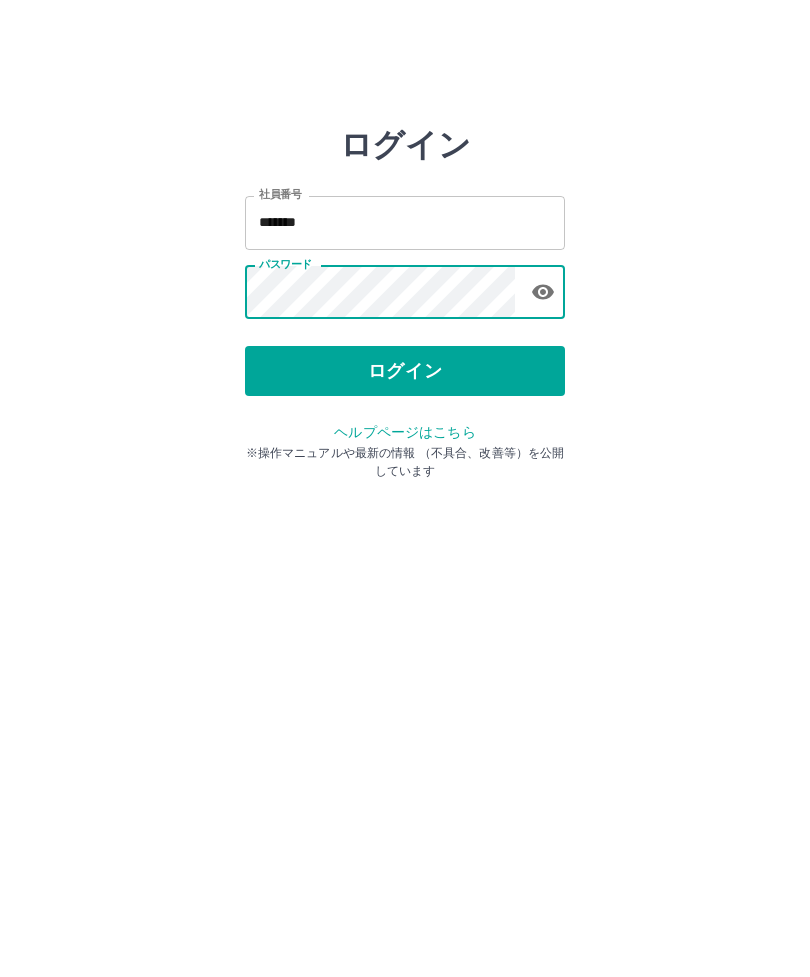 click on "ログイン" at bounding box center (405, 371) 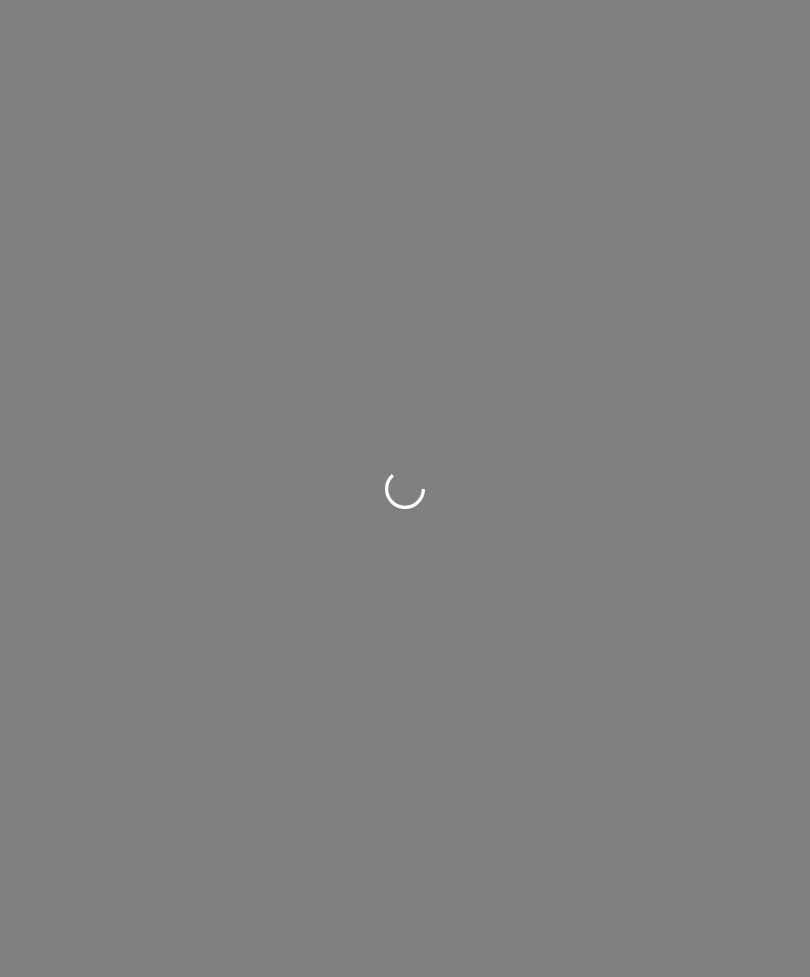 scroll, scrollTop: 0, scrollLeft: 0, axis: both 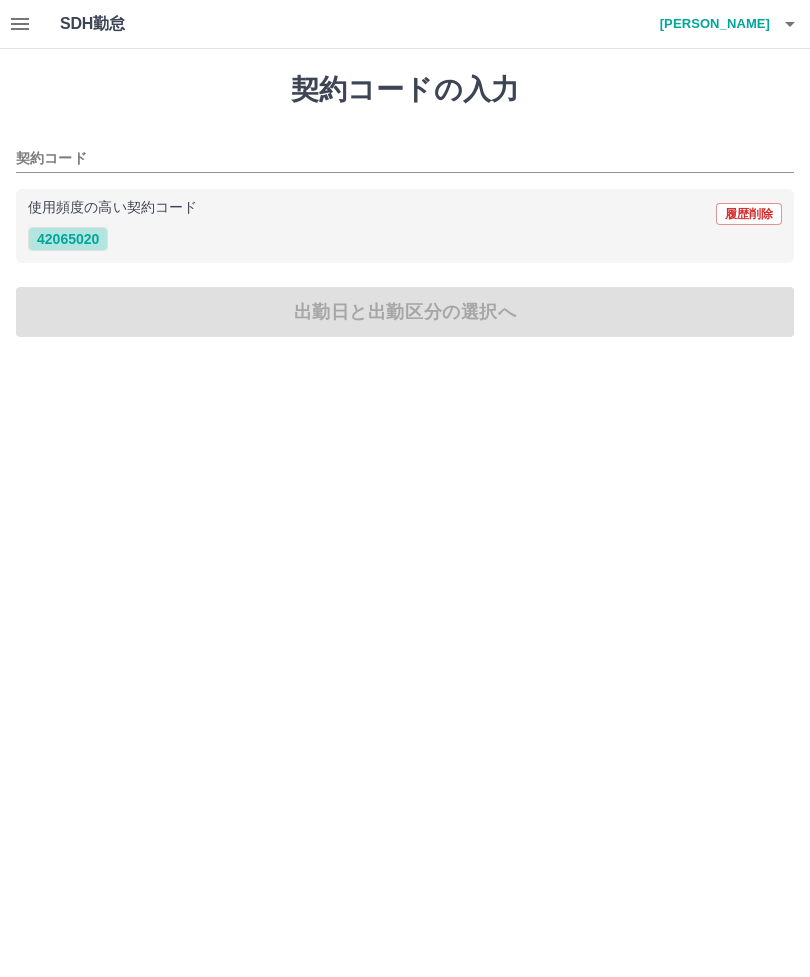 click on "42065020" at bounding box center (68, 239) 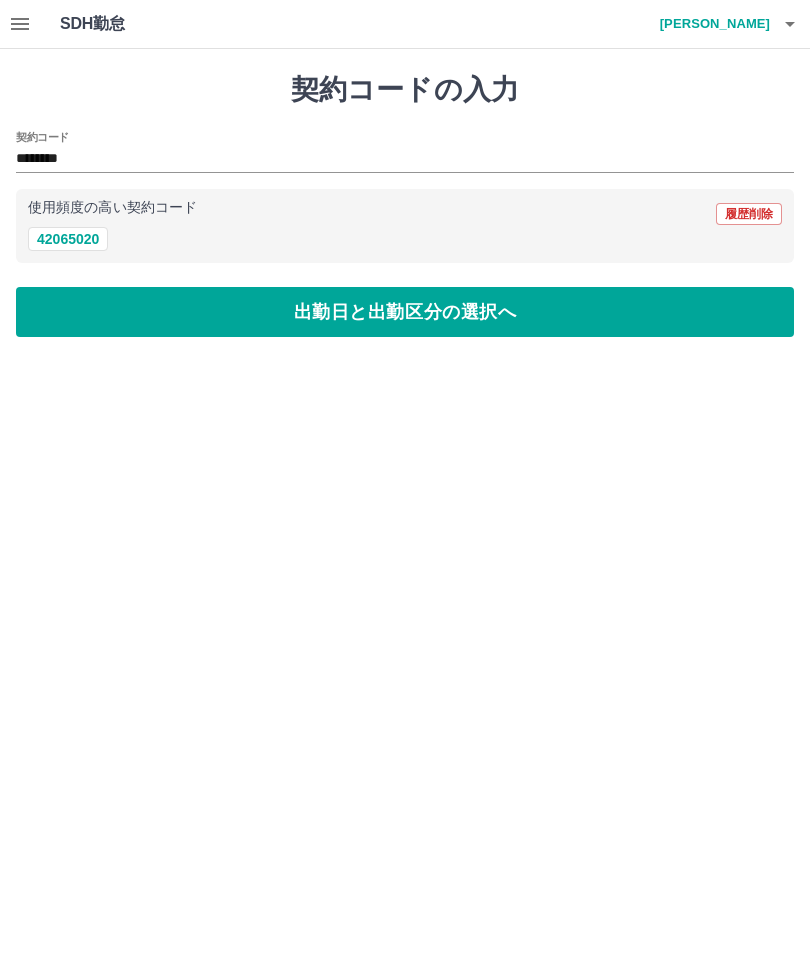 click on "出勤日と出勤区分の選択へ" at bounding box center (405, 312) 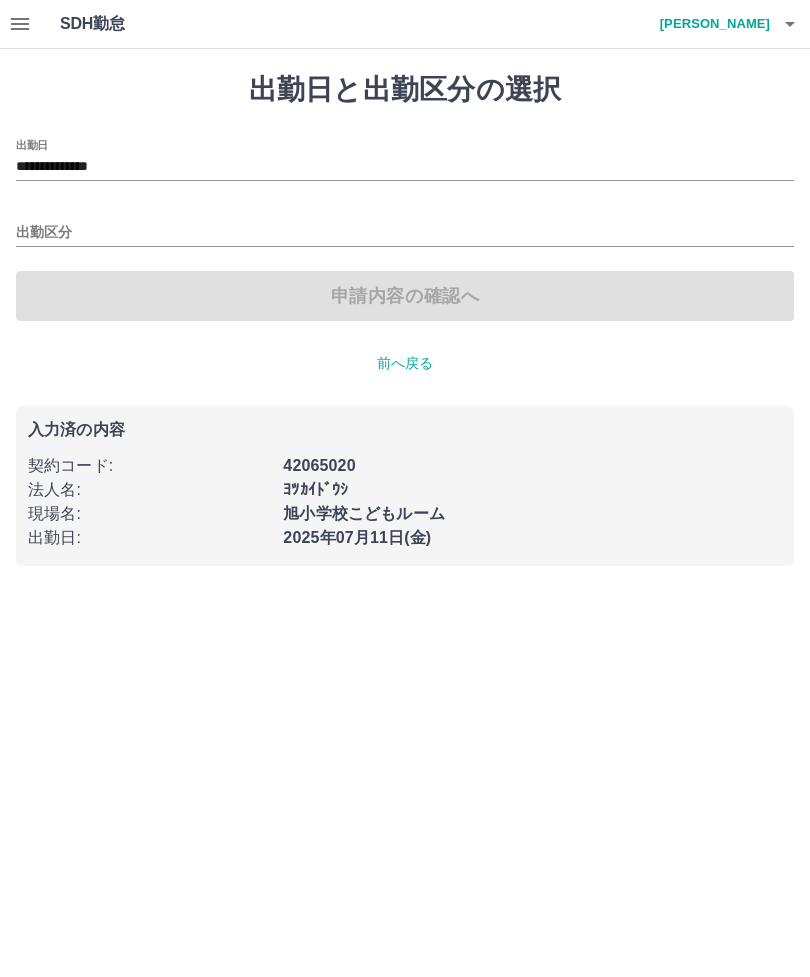 click on "出勤区分" at bounding box center [405, 233] 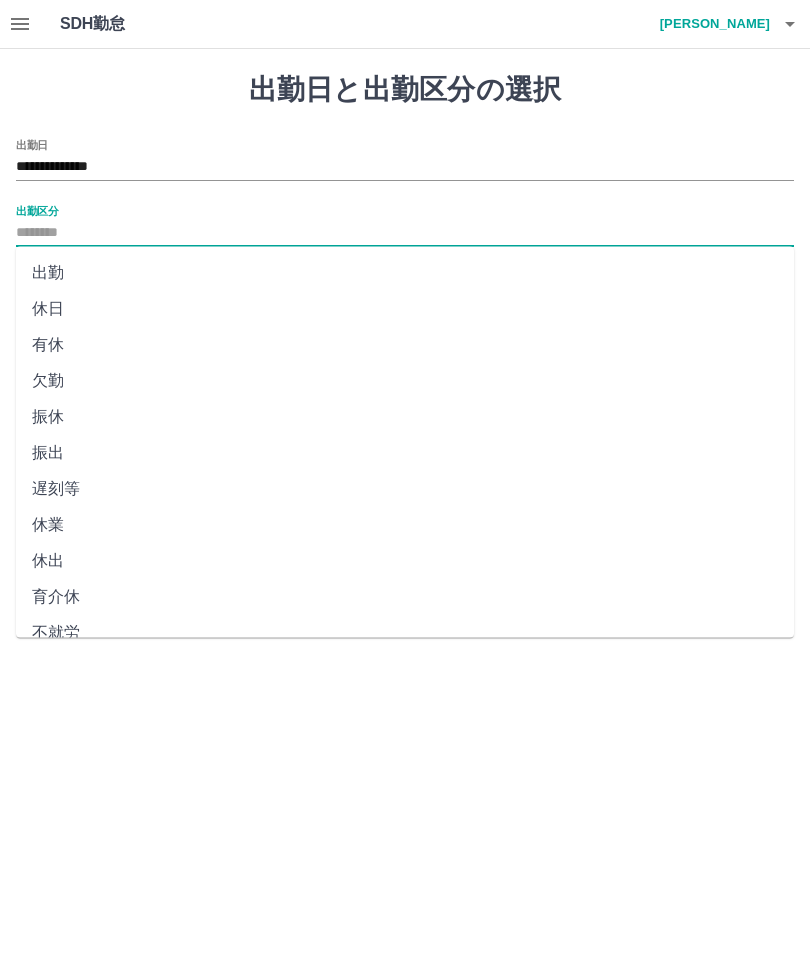 click on "**********" at bounding box center (405, 295) 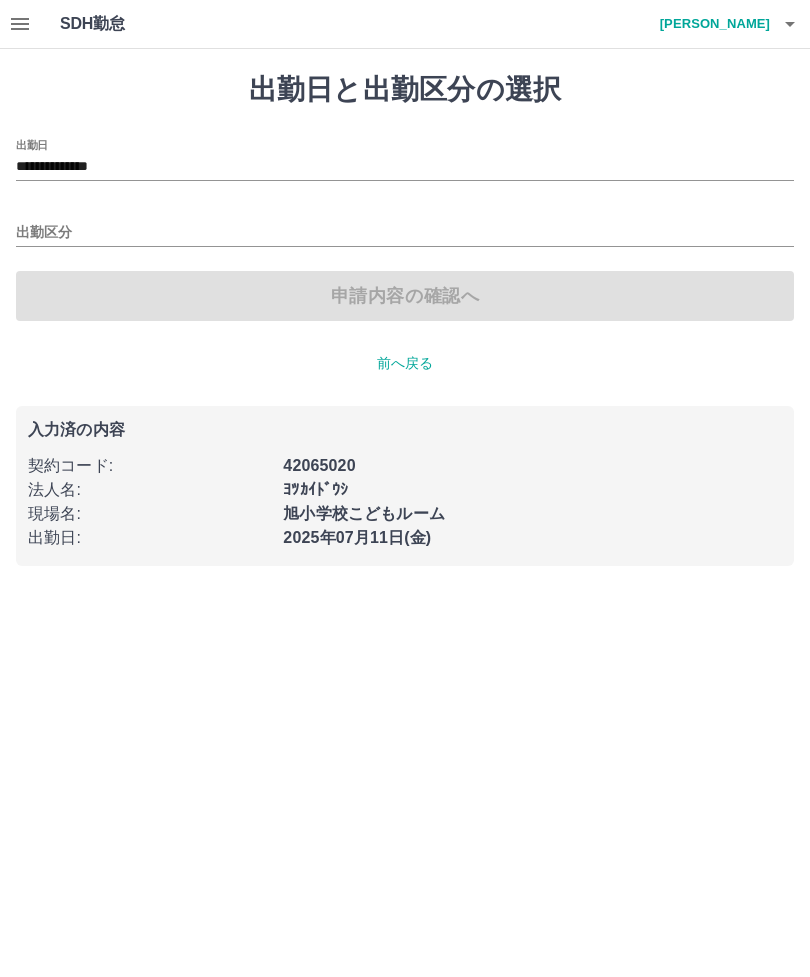 click on "出勤区分" at bounding box center [405, 233] 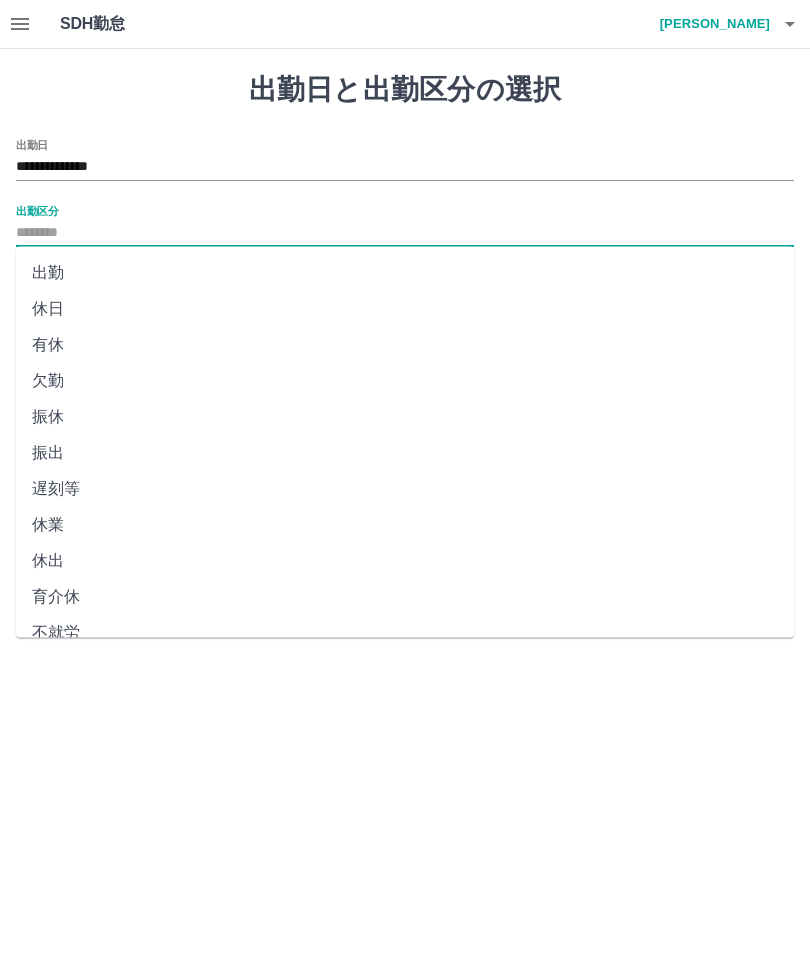 click on "出勤" at bounding box center (405, 273) 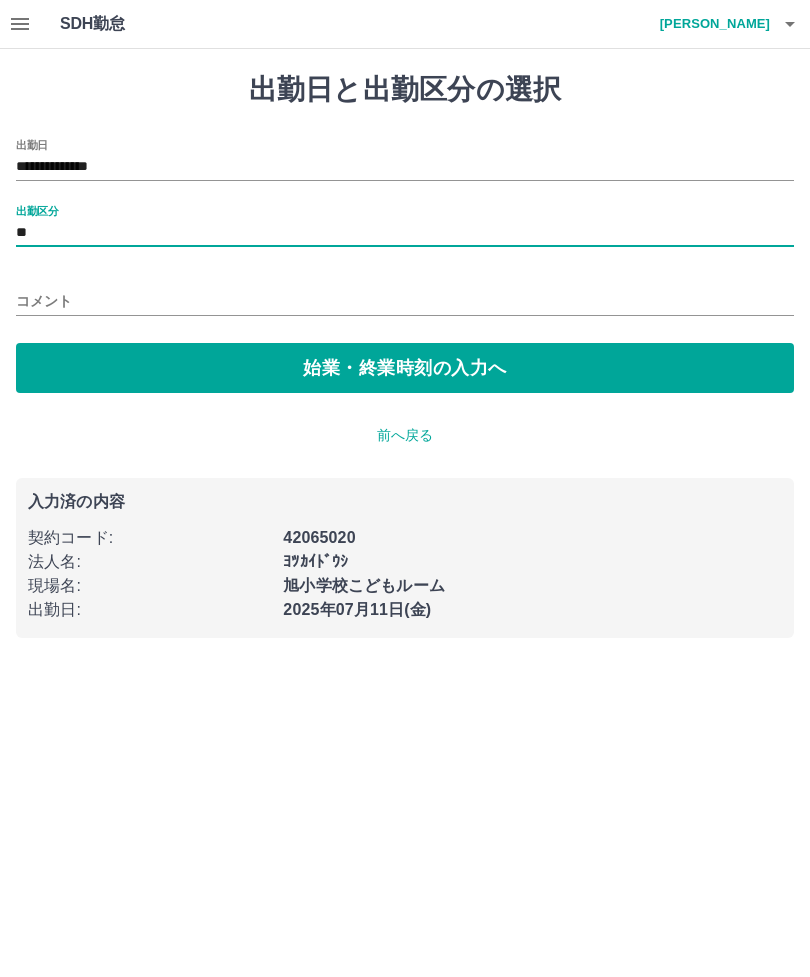 click on "始業・終業時刻の入力へ" at bounding box center (405, 368) 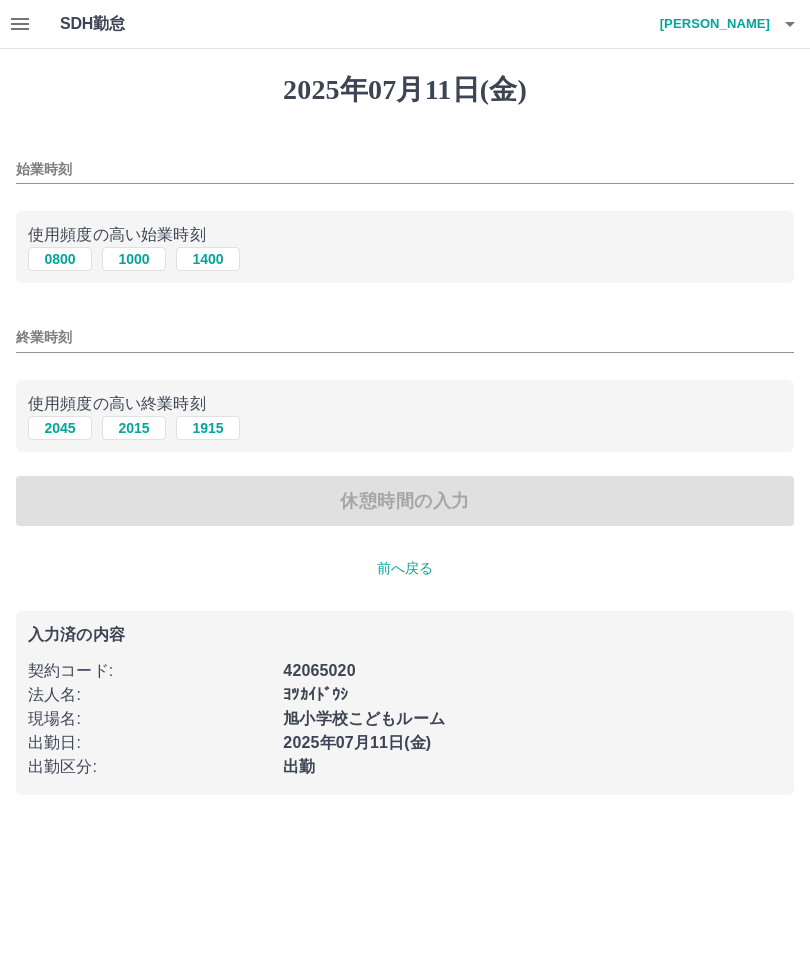 click on "1400" at bounding box center (208, 259) 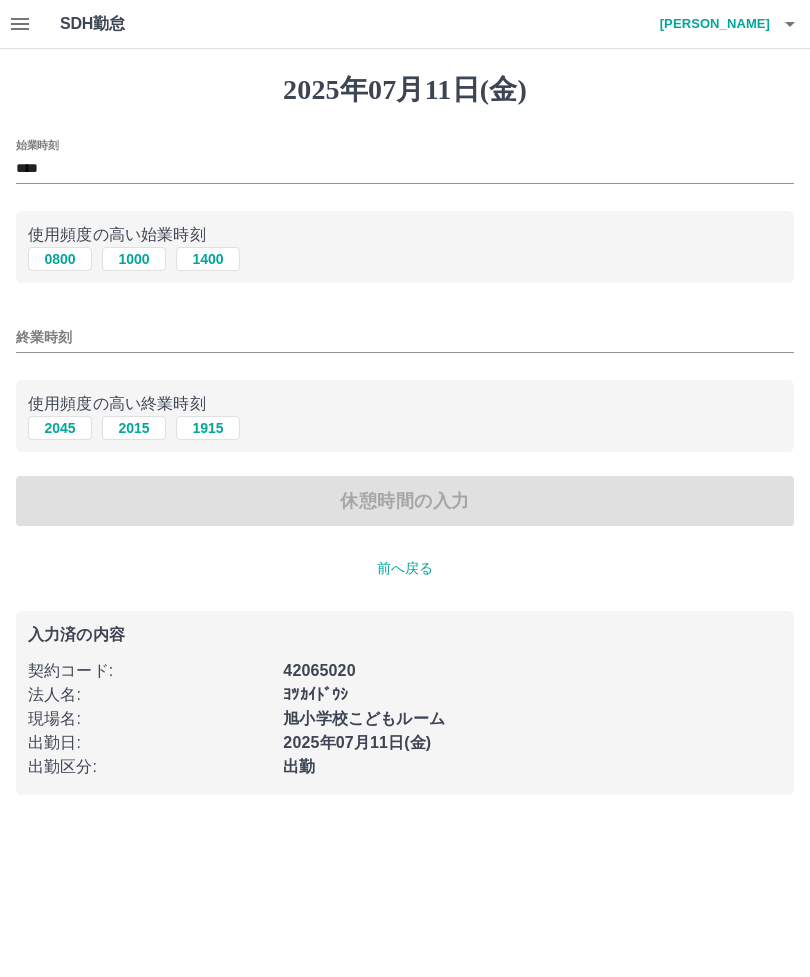 click on "終業時刻" at bounding box center [405, 337] 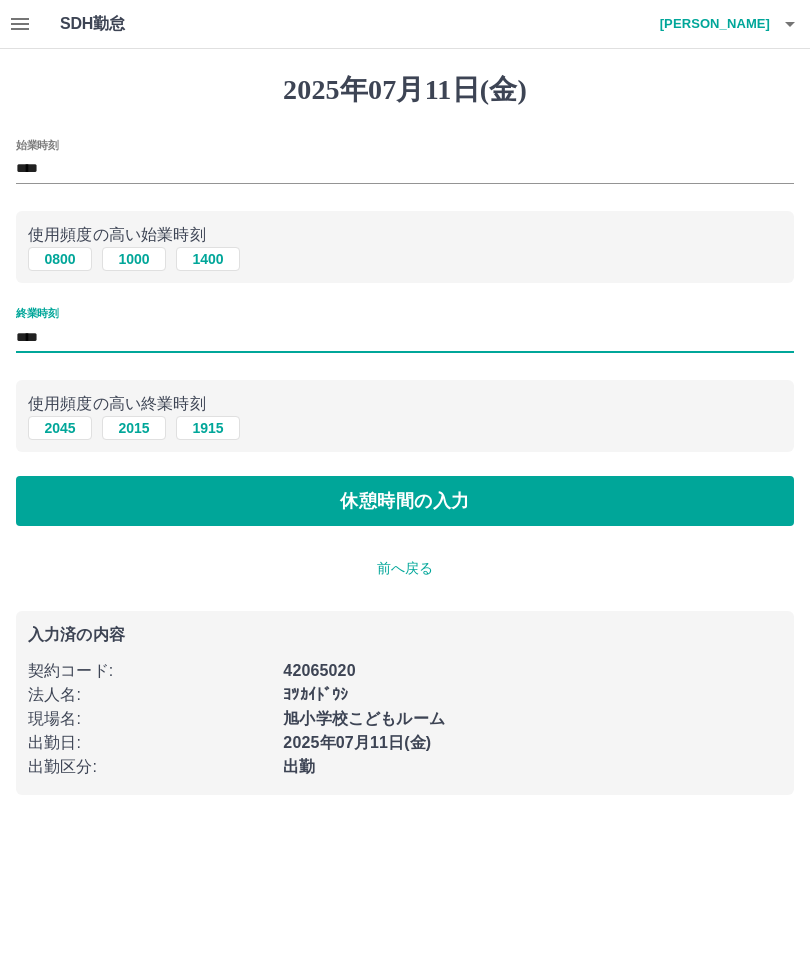 type on "****" 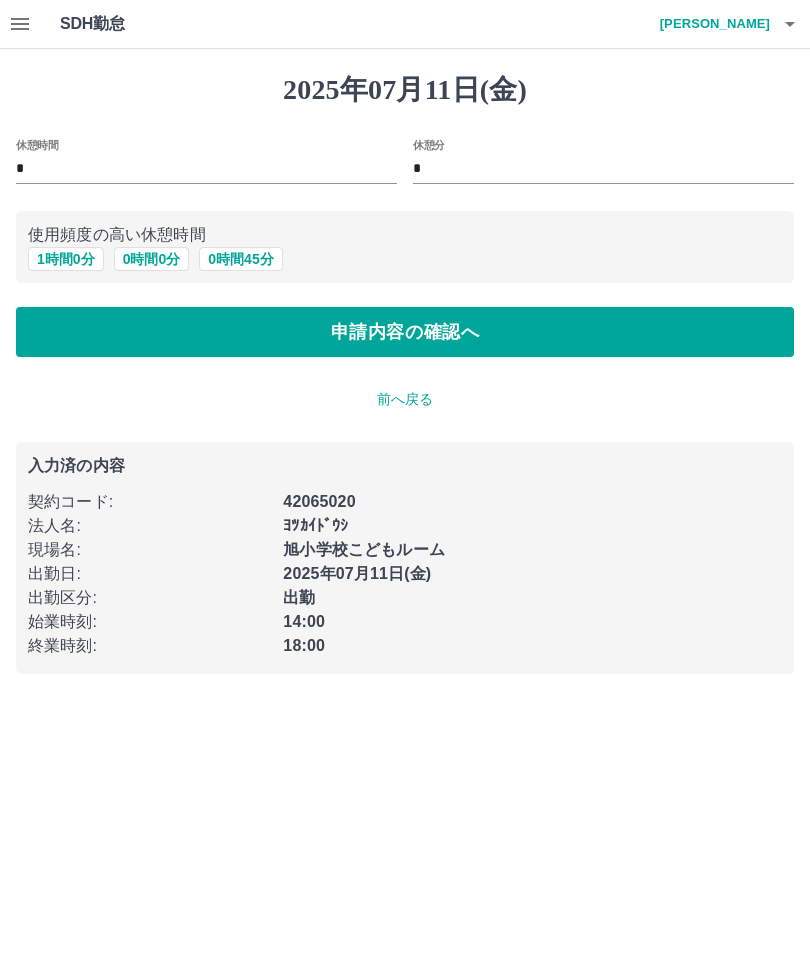 click on "0 時間 0 分" at bounding box center (152, 259) 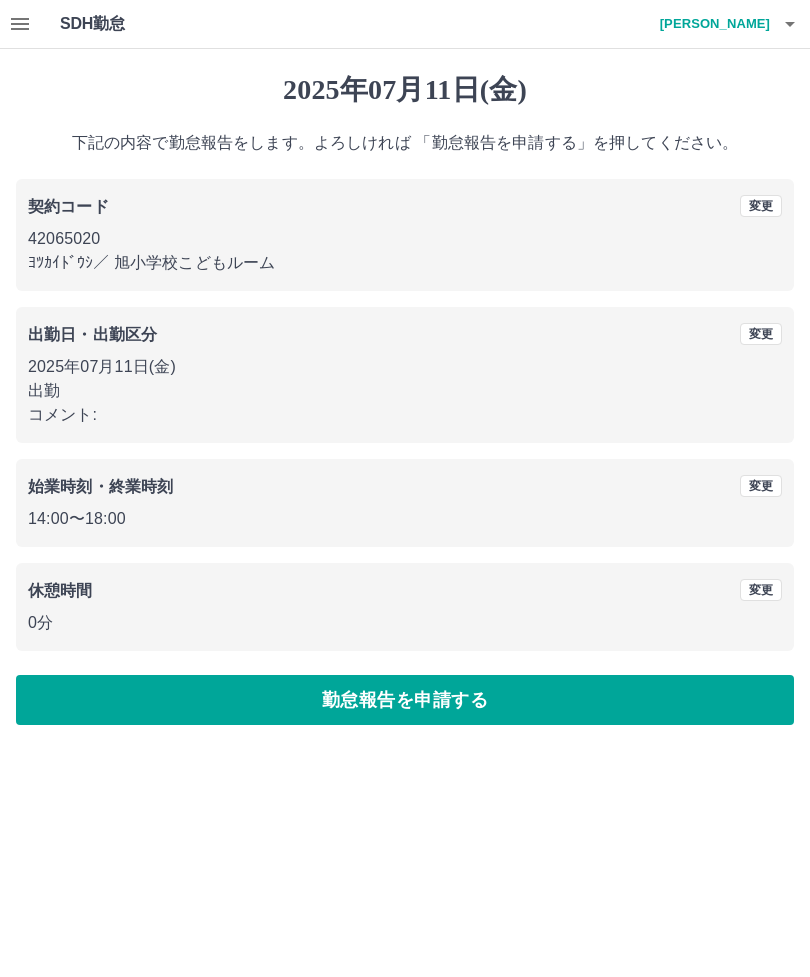 click on "勤怠報告を申請する" at bounding box center [405, 700] 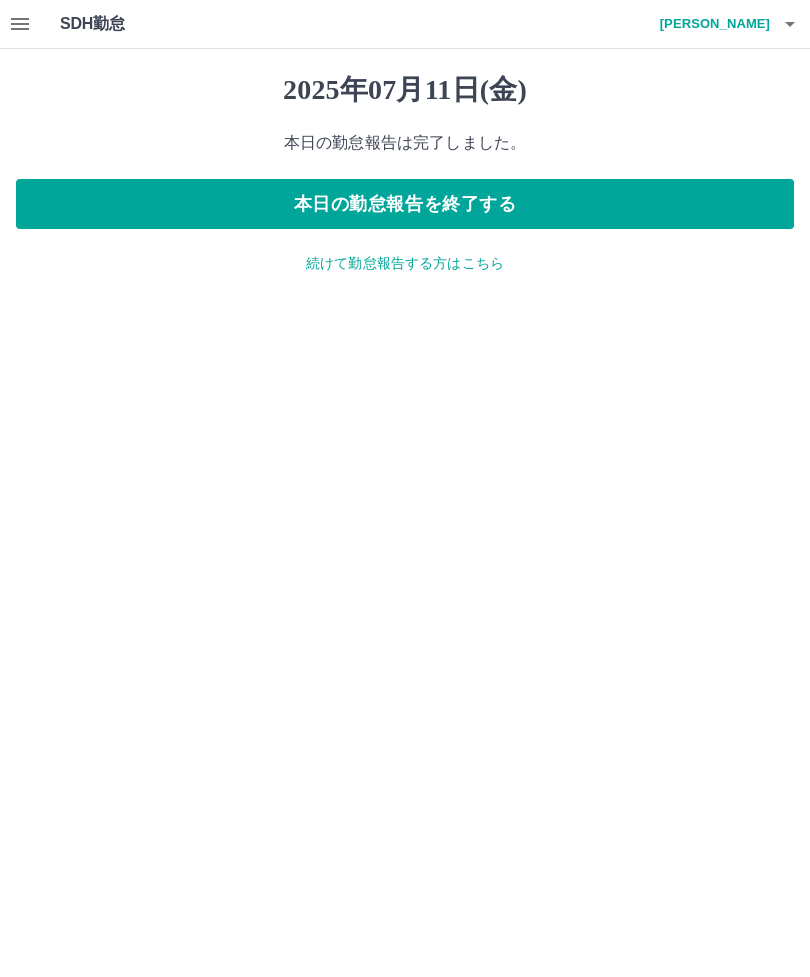 click on "本日の勤怠報告を終了する" at bounding box center (405, 204) 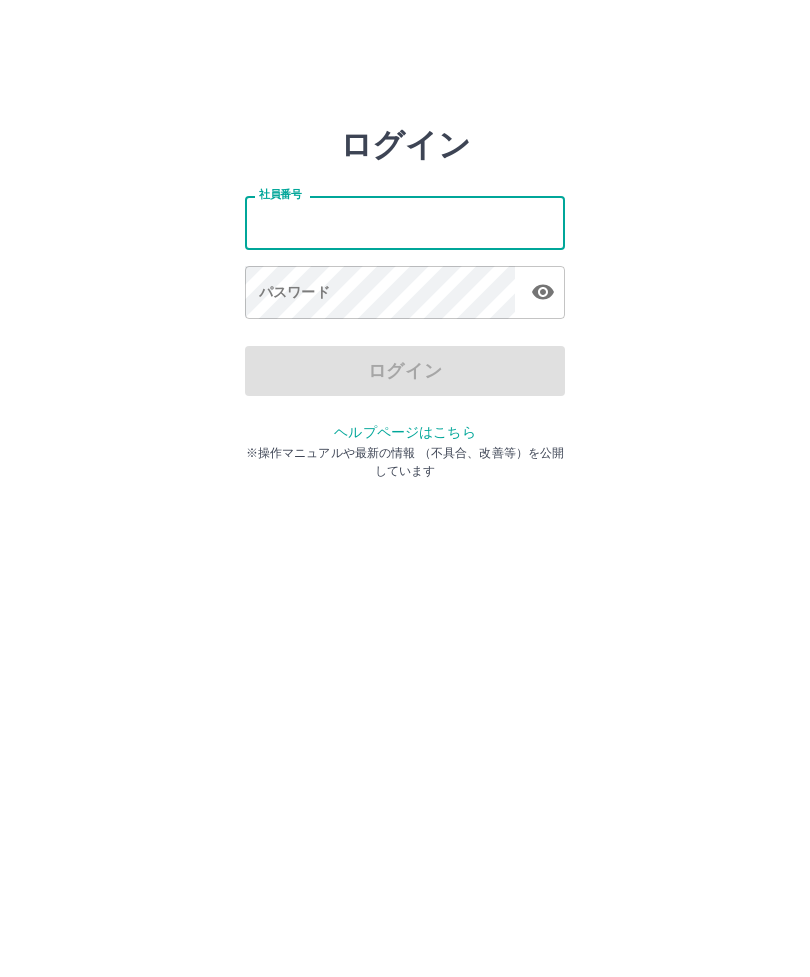 scroll, scrollTop: 0, scrollLeft: 0, axis: both 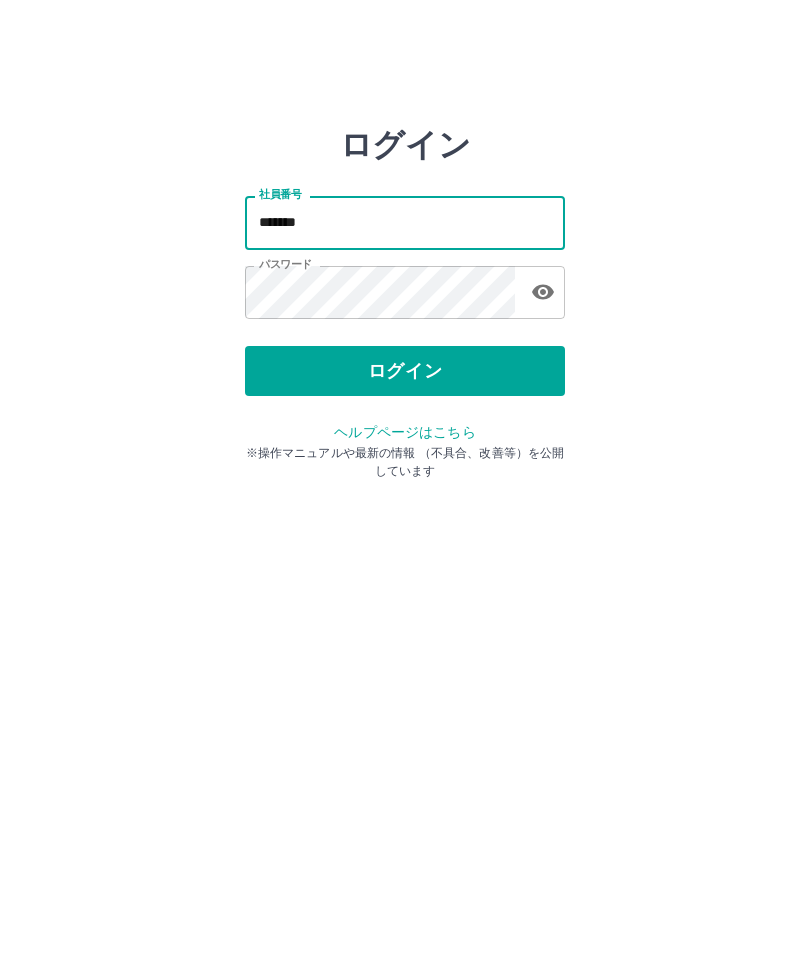 click on "ログイン" at bounding box center [405, 371] 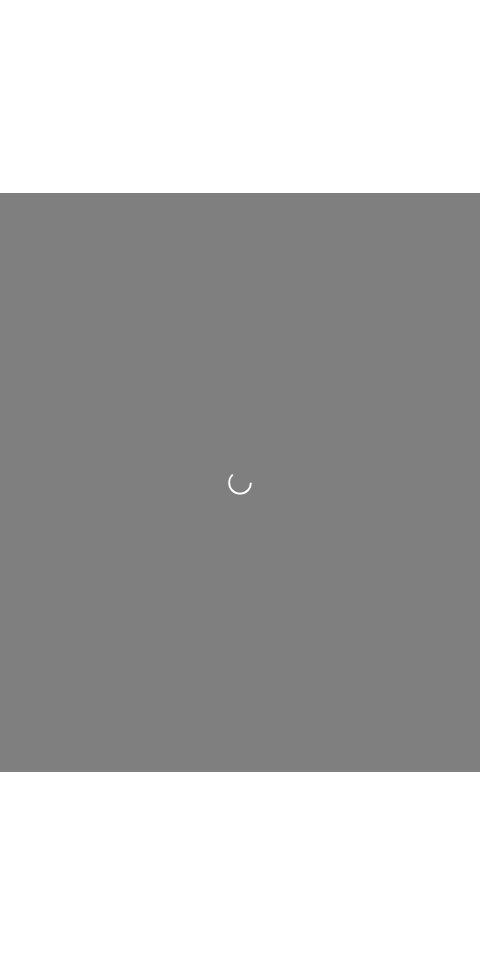 scroll, scrollTop: 0, scrollLeft: 0, axis: both 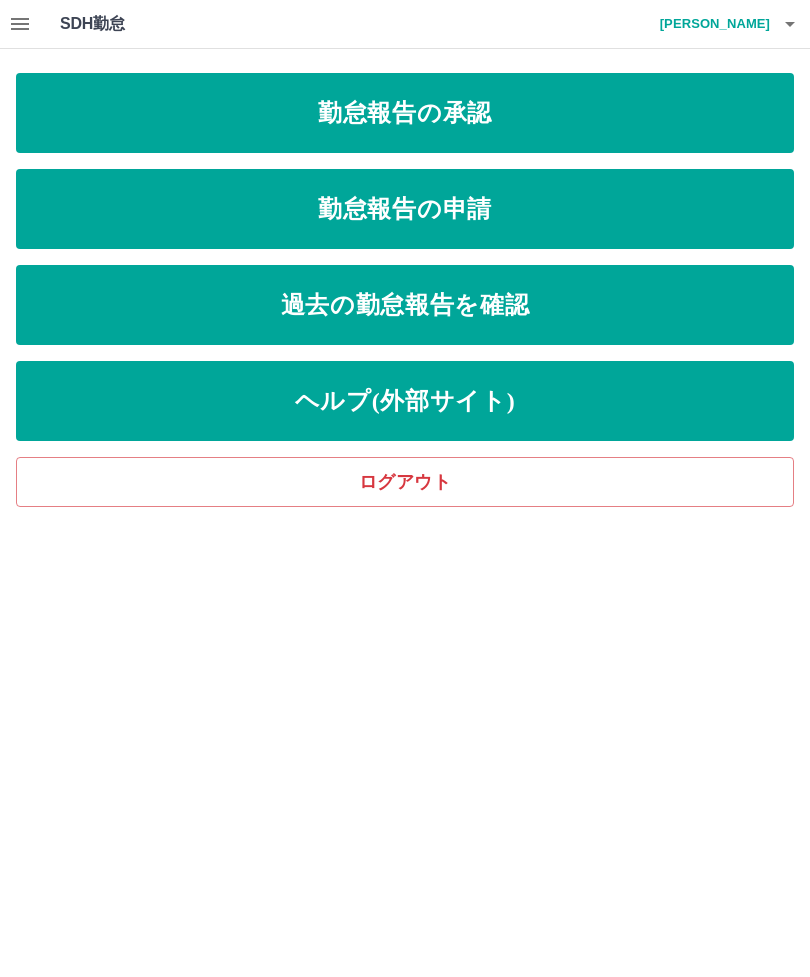 click on "勤怠報告の承認" at bounding box center (405, 113) 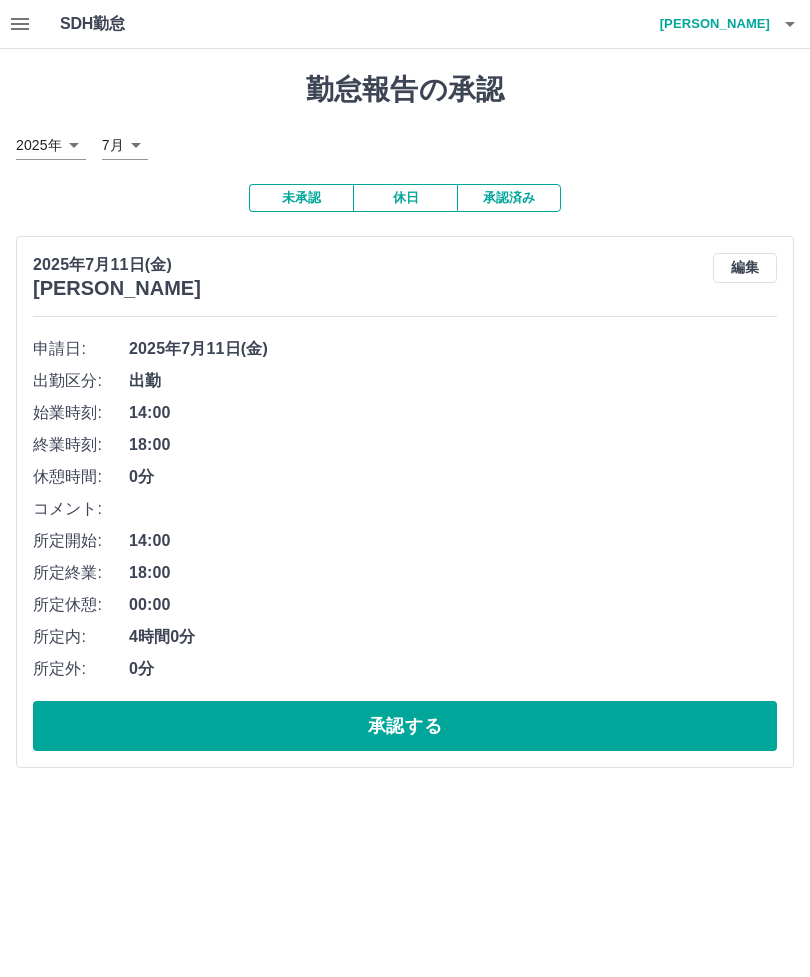 click on "承認する" at bounding box center [405, 726] 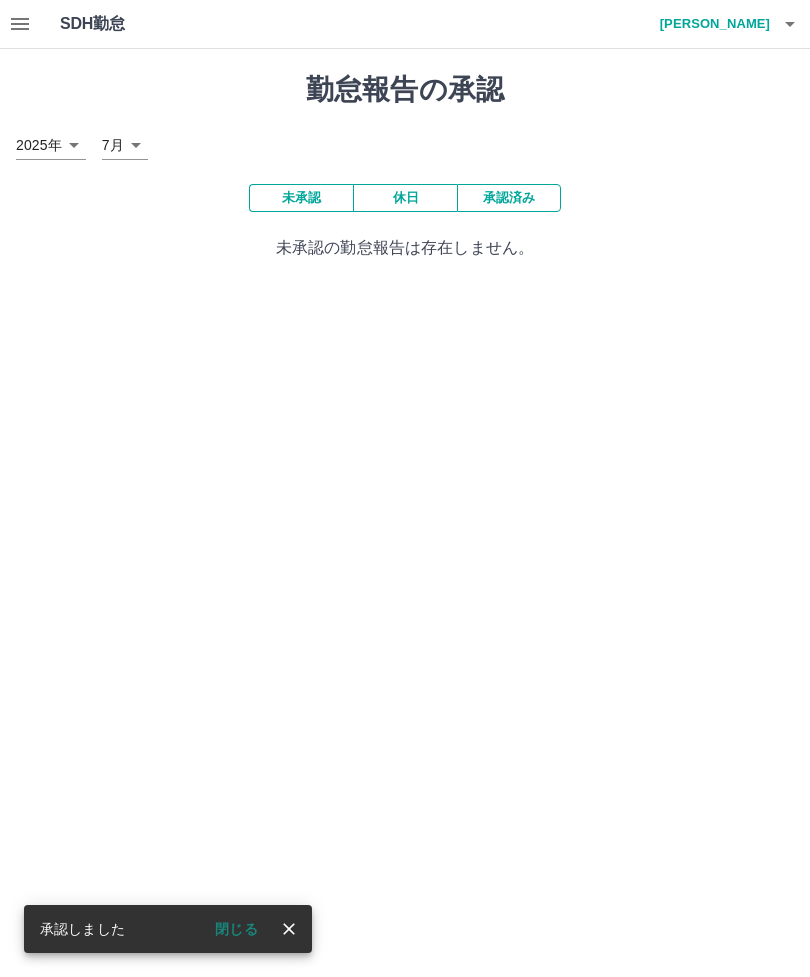 click on "承認しました" at bounding box center (82, 929) 